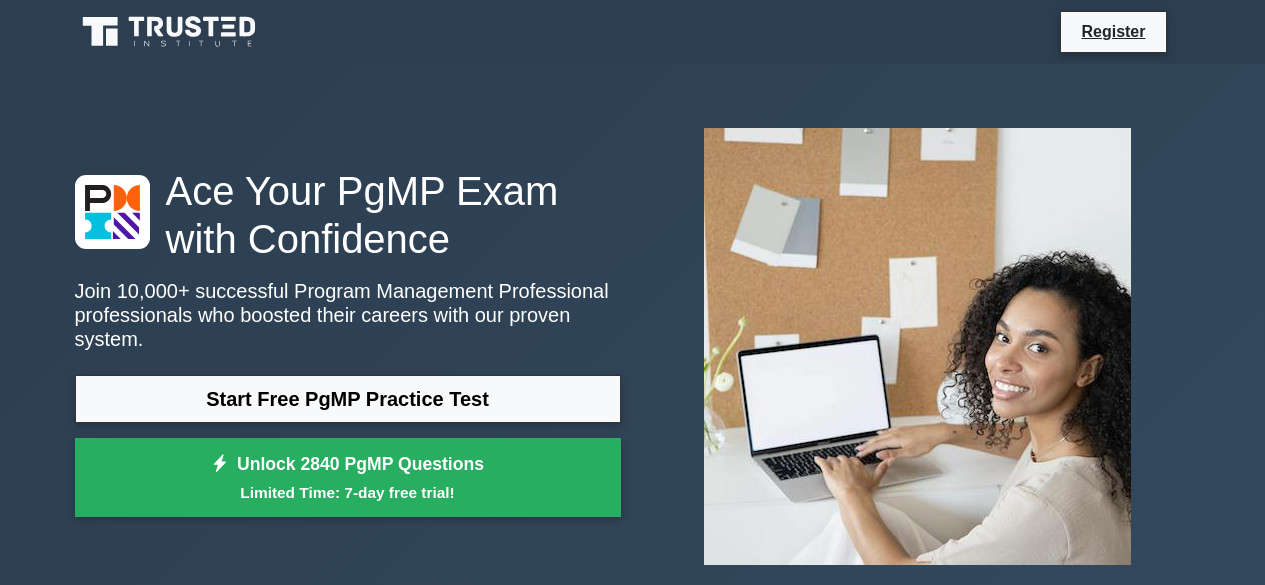 scroll, scrollTop: 0, scrollLeft: 0, axis: both 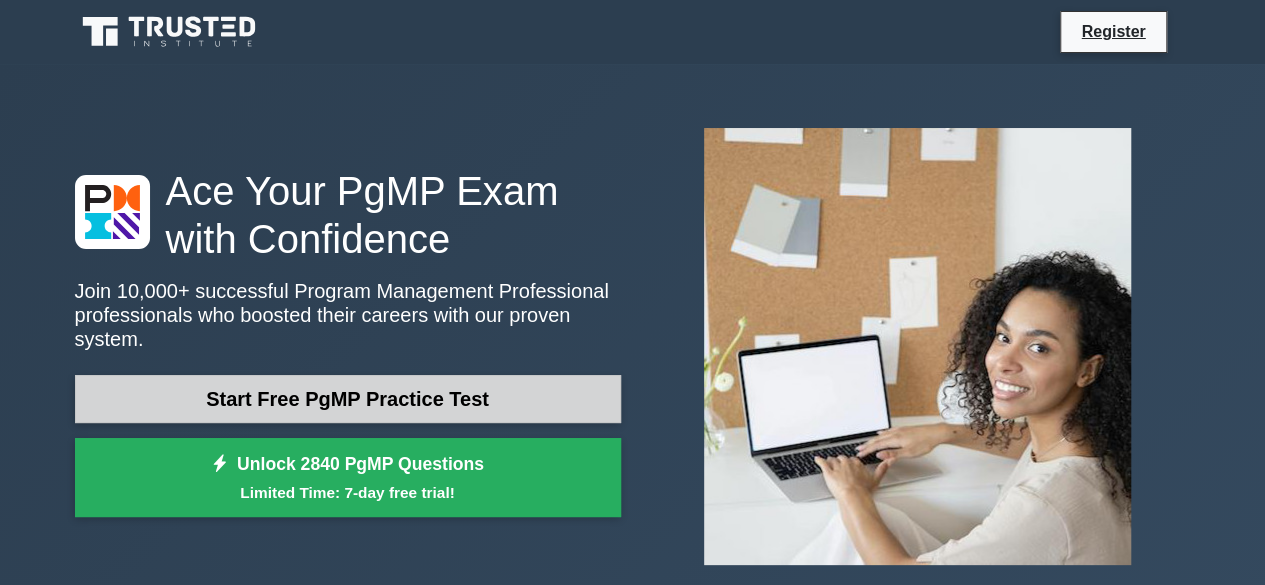 click on "Start Free PgMP Practice Test" at bounding box center [348, 399] 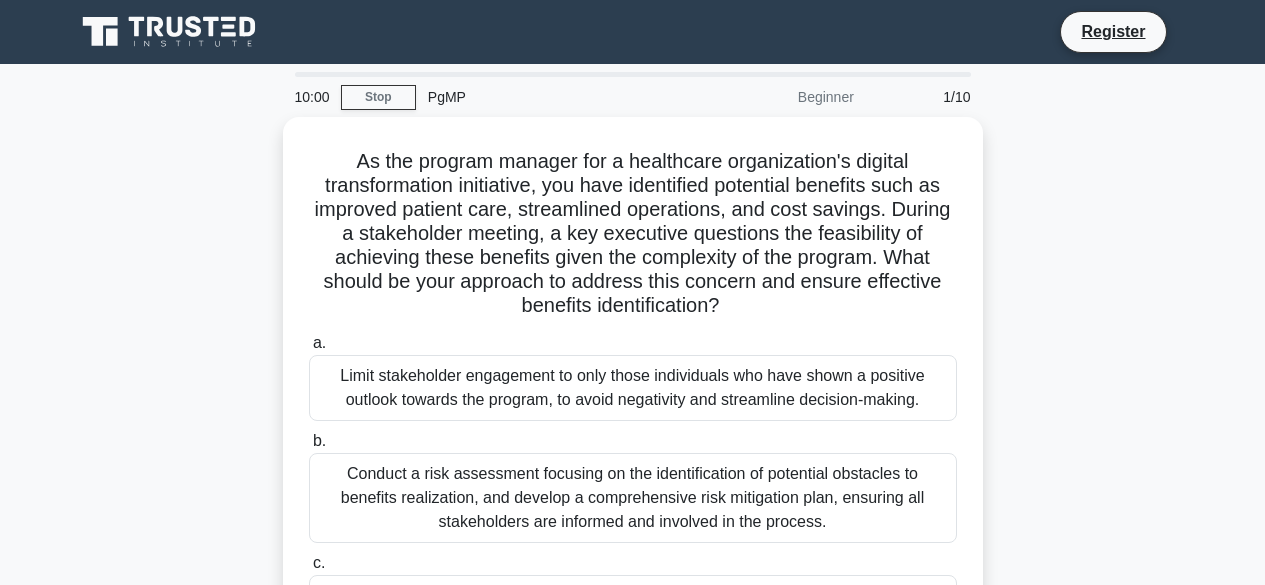 scroll, scrollTop: 0, scrollLeft: 0, axis: both 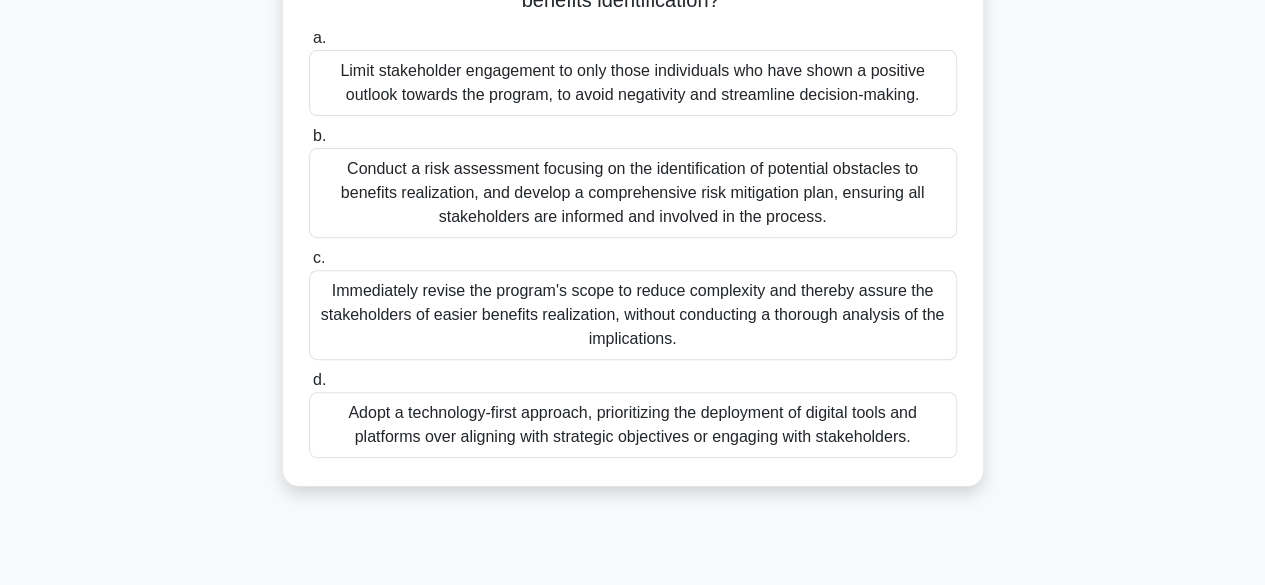 click on "Conduct a risk assessment focusing on the identification of potential obstacles to benefits realization, and develop a comprehensive risk mitigation plan, ensuring all stakeholders are informed and involved in the process." at bounding box center [633, 193] 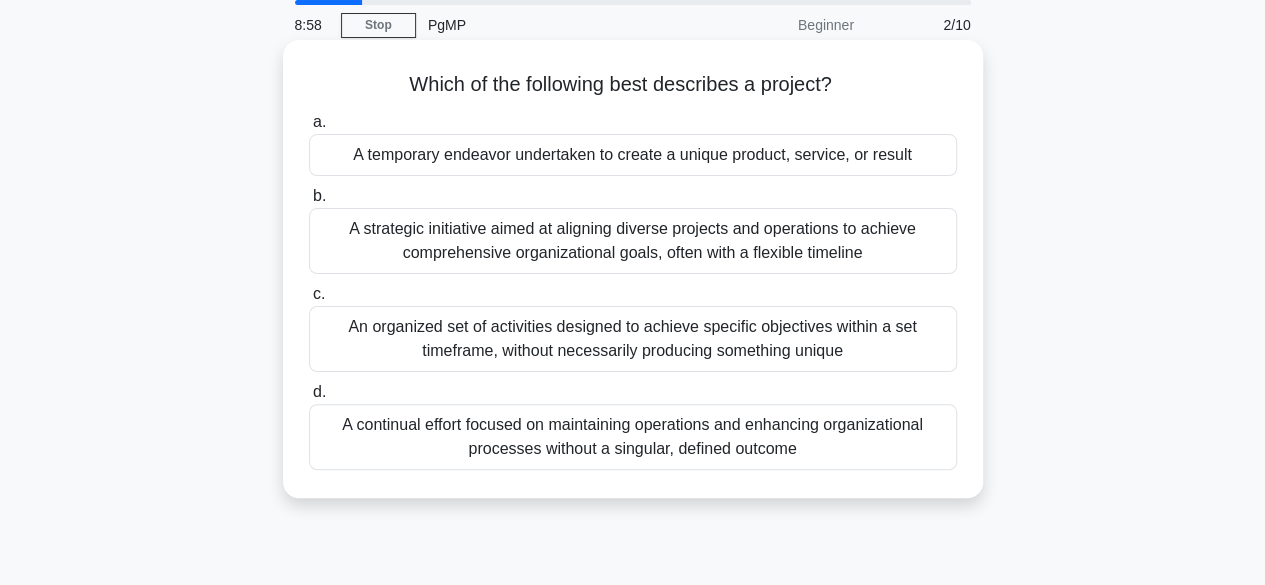 scroll, scrollTop: 0, scrollLeft: 0, axis: both 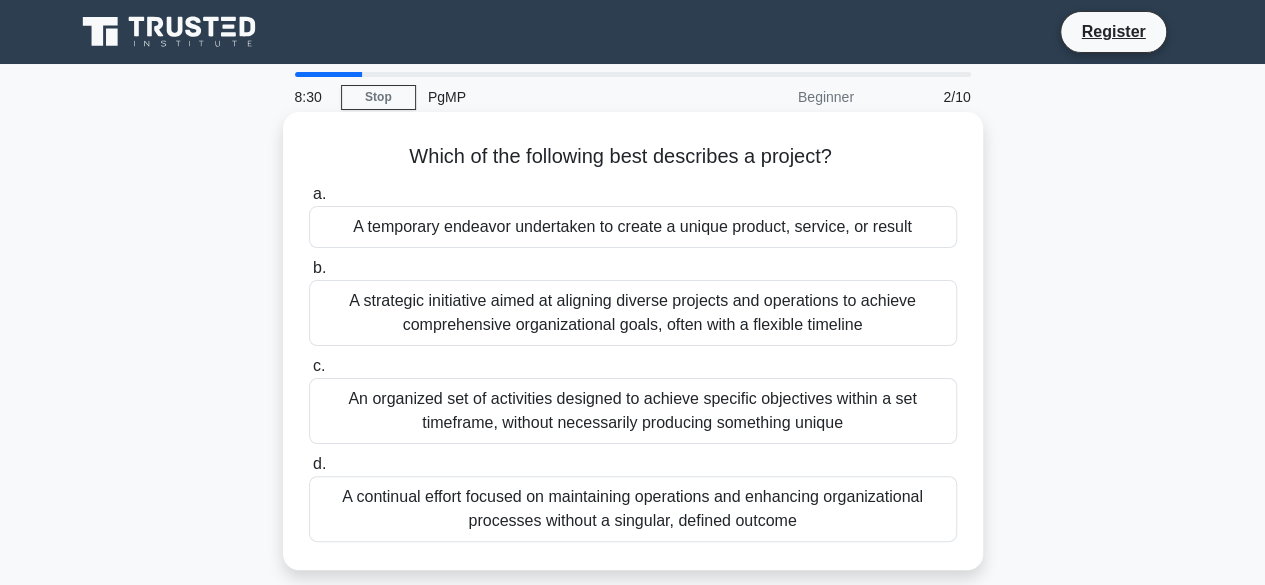 click on "A temporary endeavor undertaken to create a unique product, service, or result" at bounding box center (633, 227) 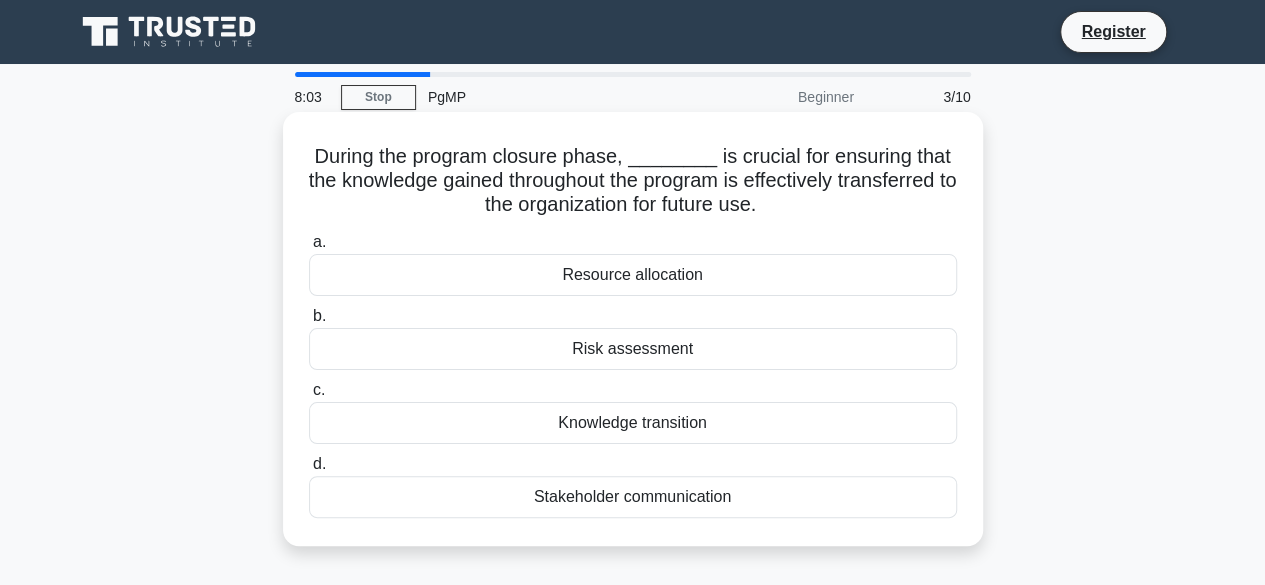 click on "Knowledge transition" at bounding box center (633, 423) 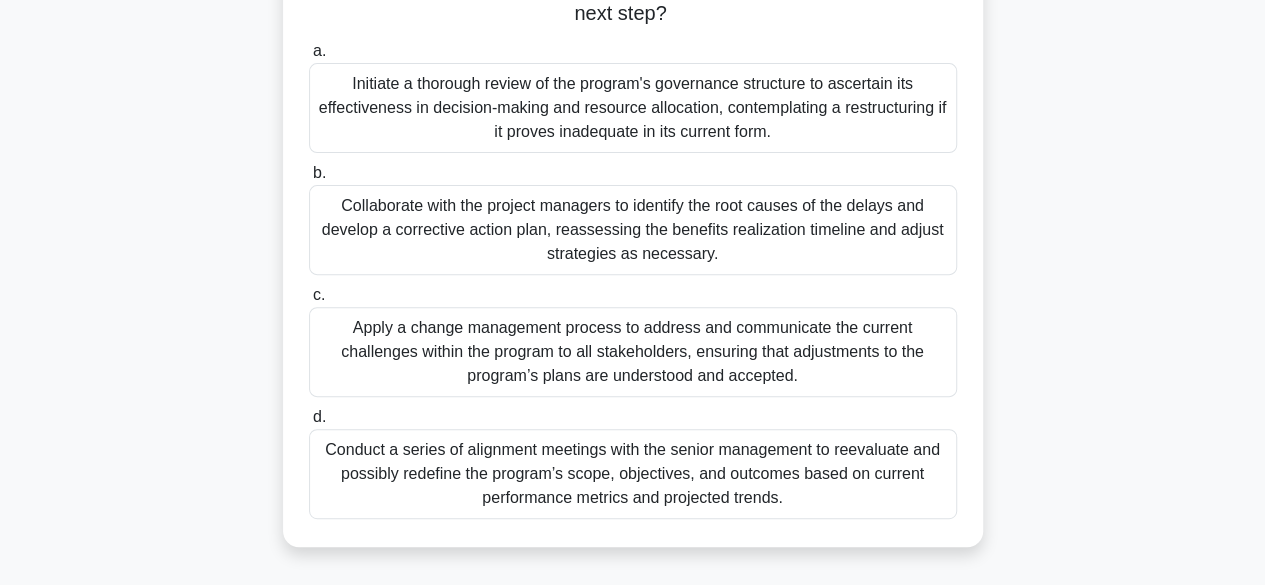 scroll, scrollTop: 300, scrollLeft: 0, axis: vertical 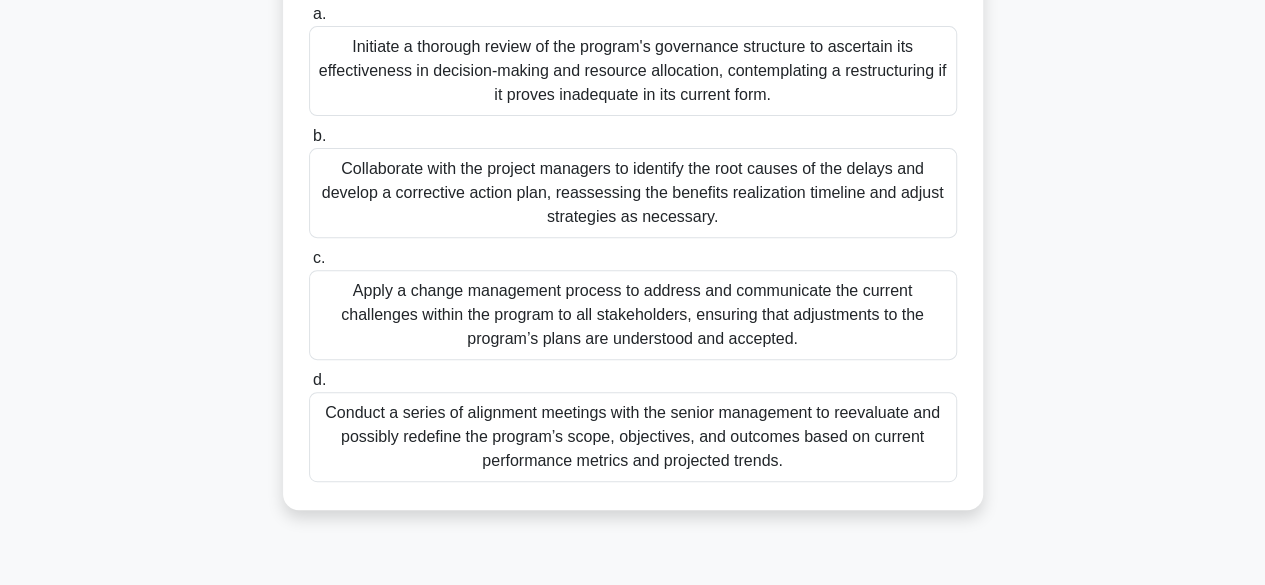 click on "Collaborate with the project managers to identify the root causes of the delays and develop a corrective action plan, reassessing the benefits realization timeline and adjust strategies as necessary." at bounding box center (633, 193) 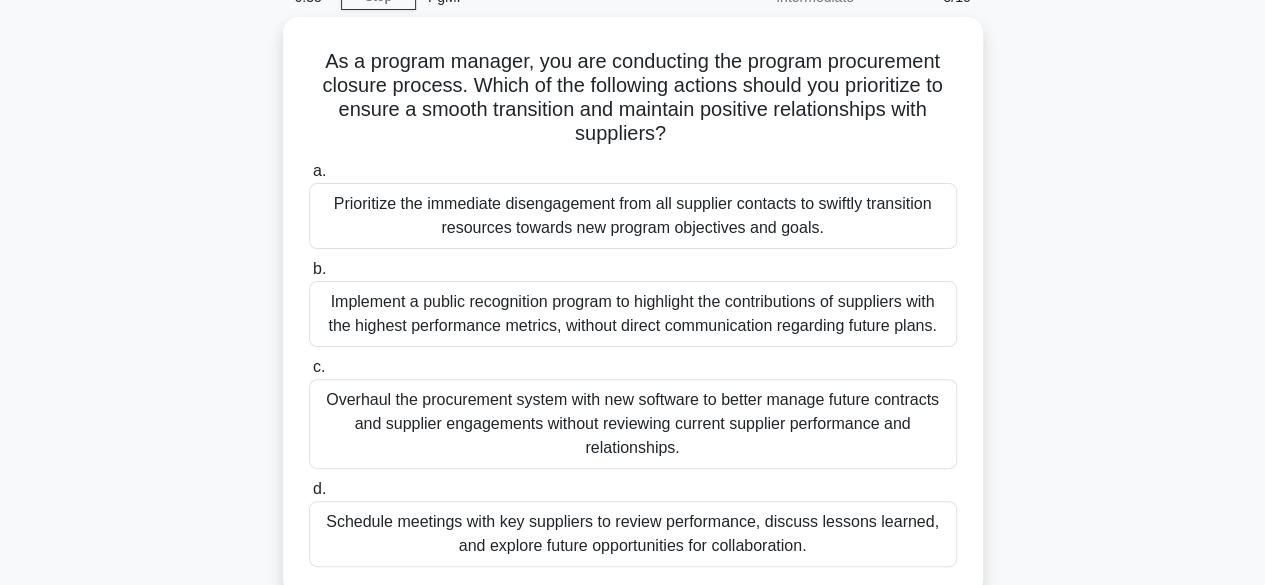 scroll, scrollTop: 200, scrollLeft: 0, axis: vertical 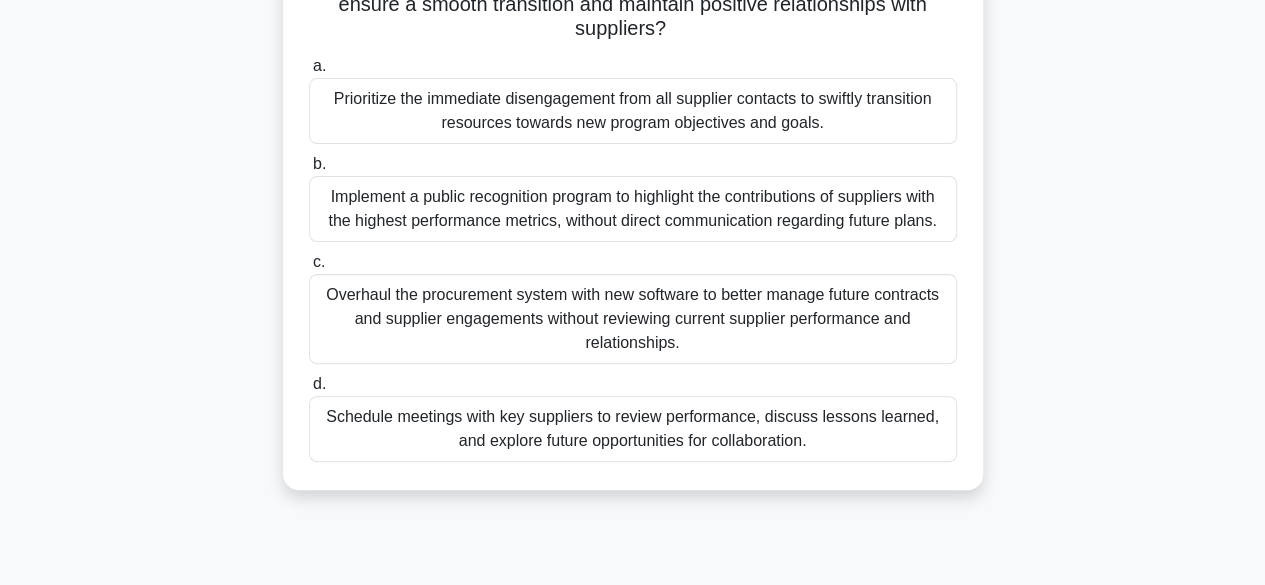 click on "Schedule meetings with key suppliers to review performance, discuss lessons learned, and explore future opportunities for collaboration." at bounding box center [633, 429] 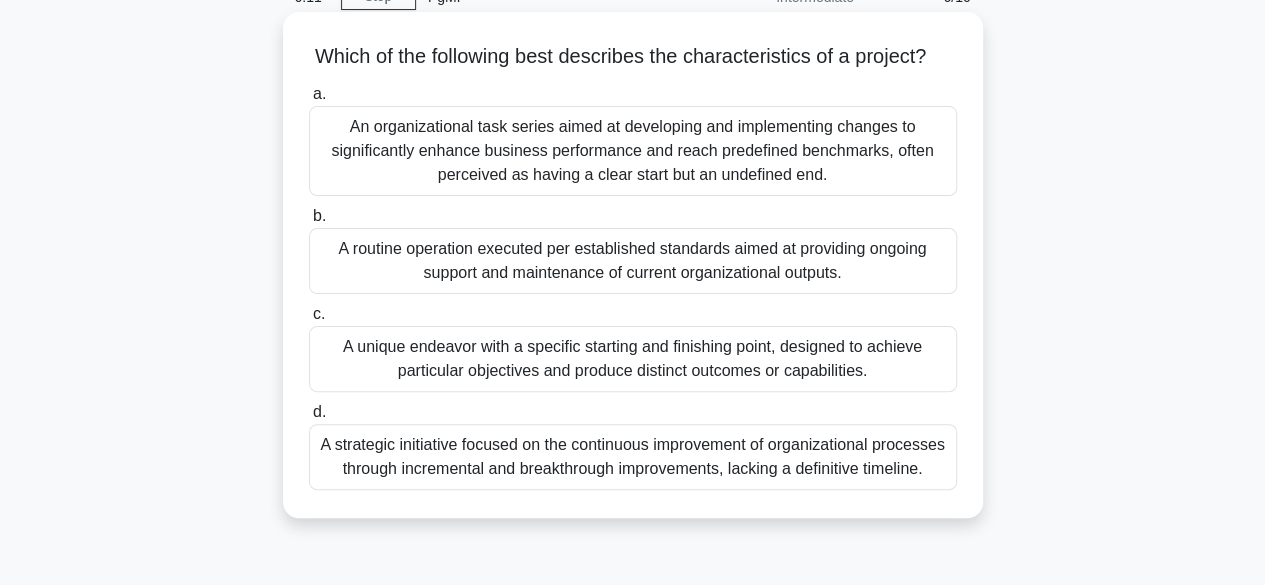 scroll, scrollTop: 200, scrollLeft: 0, axis: vertical 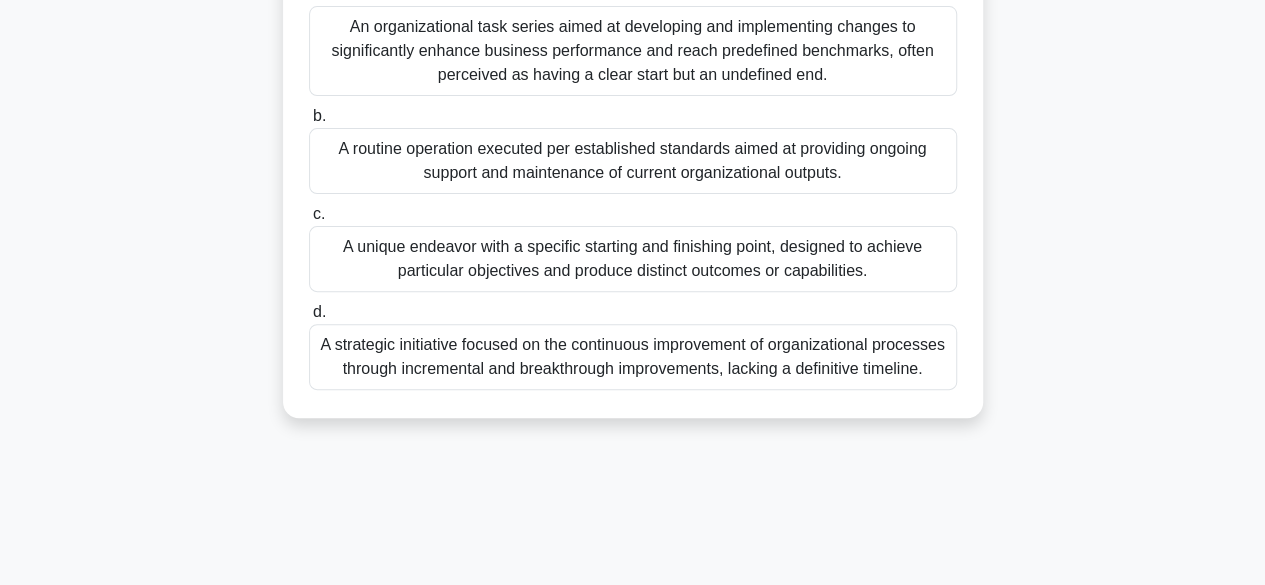 click on "A unique endeavor with a specific starting and finishing point, designed to achieve particular objectives and produce distinct outcomes or capabilities." at bounding box center [633, 259] 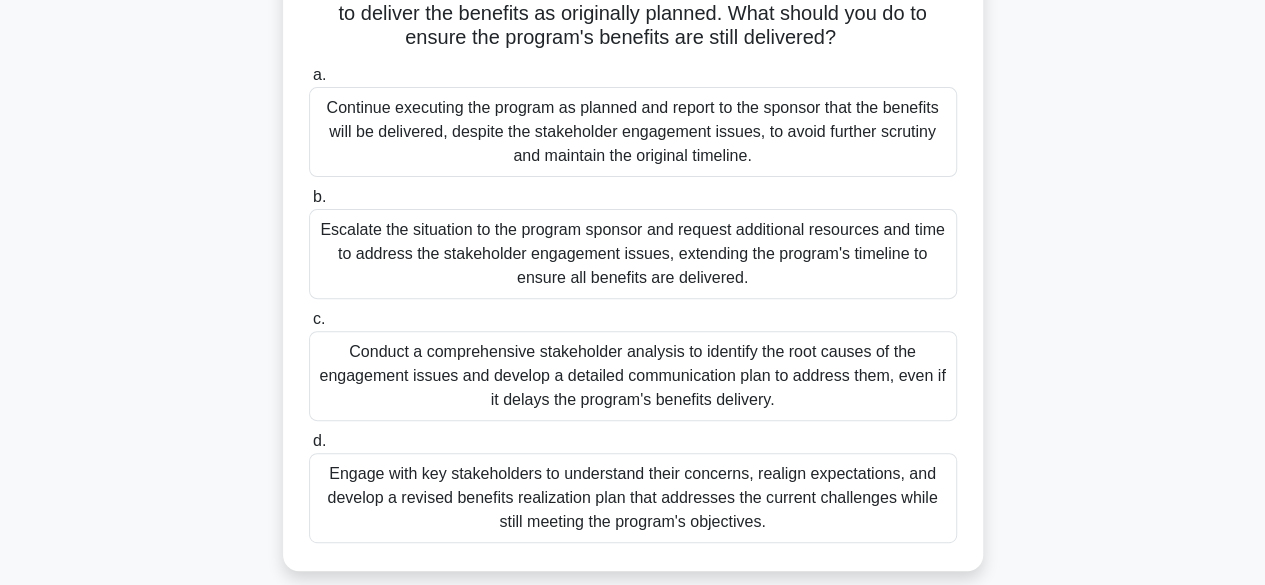 scroll, scrollTop: 100, scrollLeft: 0, axis: vertical 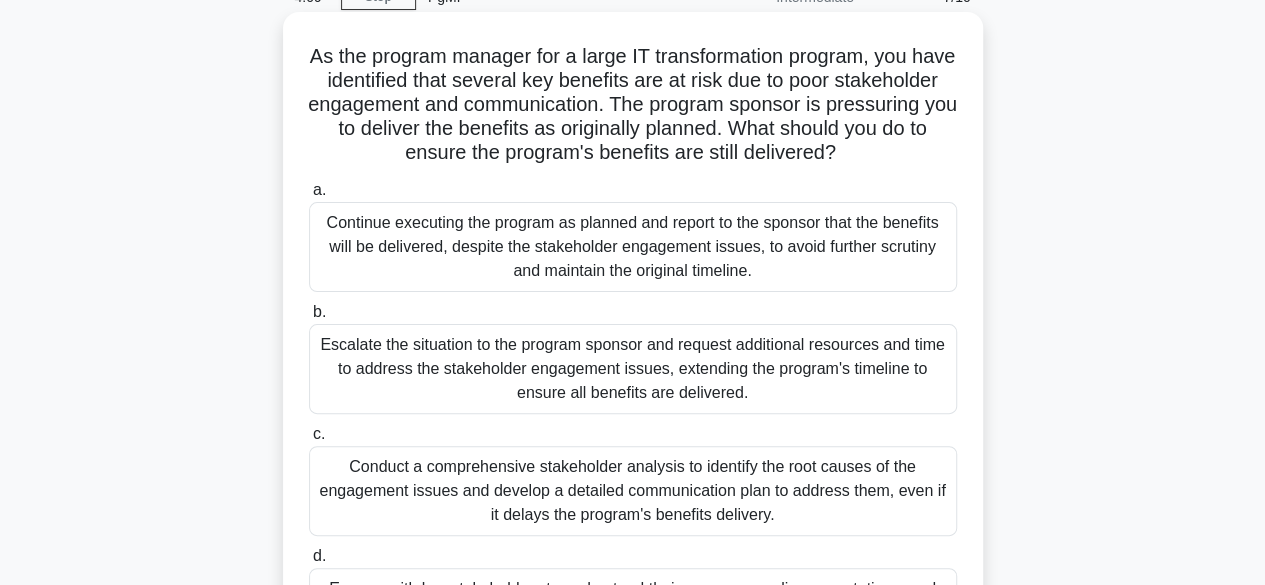 click on "Conduct a comprehensive stakeholder analysis to identify the root causes of the engagement issues and develop a detailed communication plan to address them, even if it delays the program's benefits delivery." at bounding box center (633, 491) 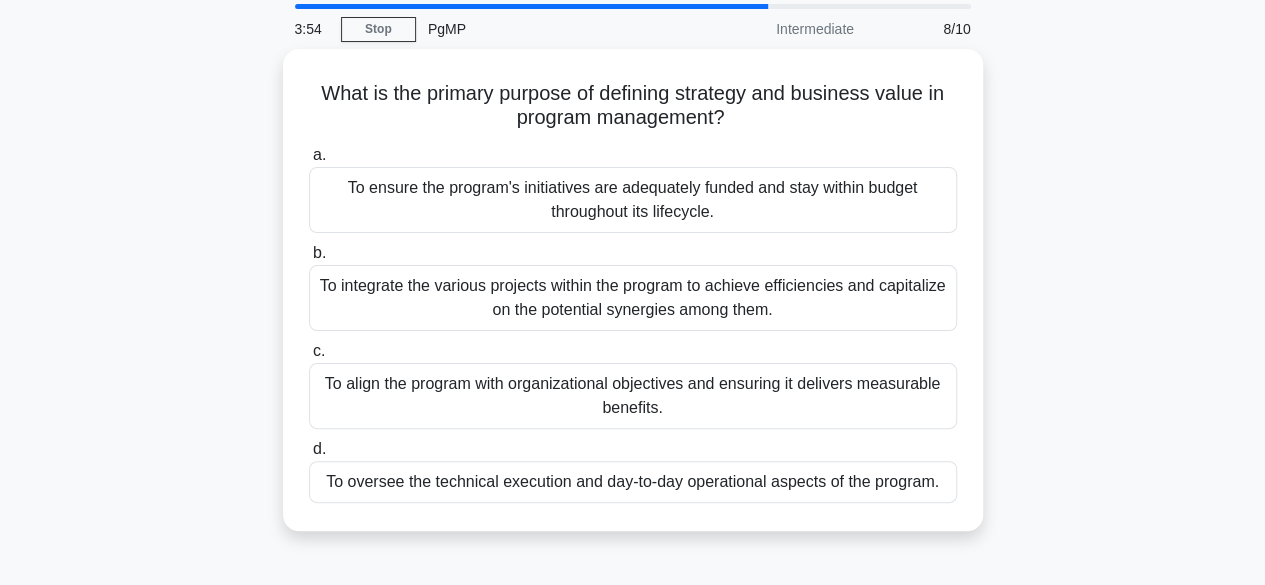 scroll, scrollTop: 100, scrollLeft: 0, axis: vertical 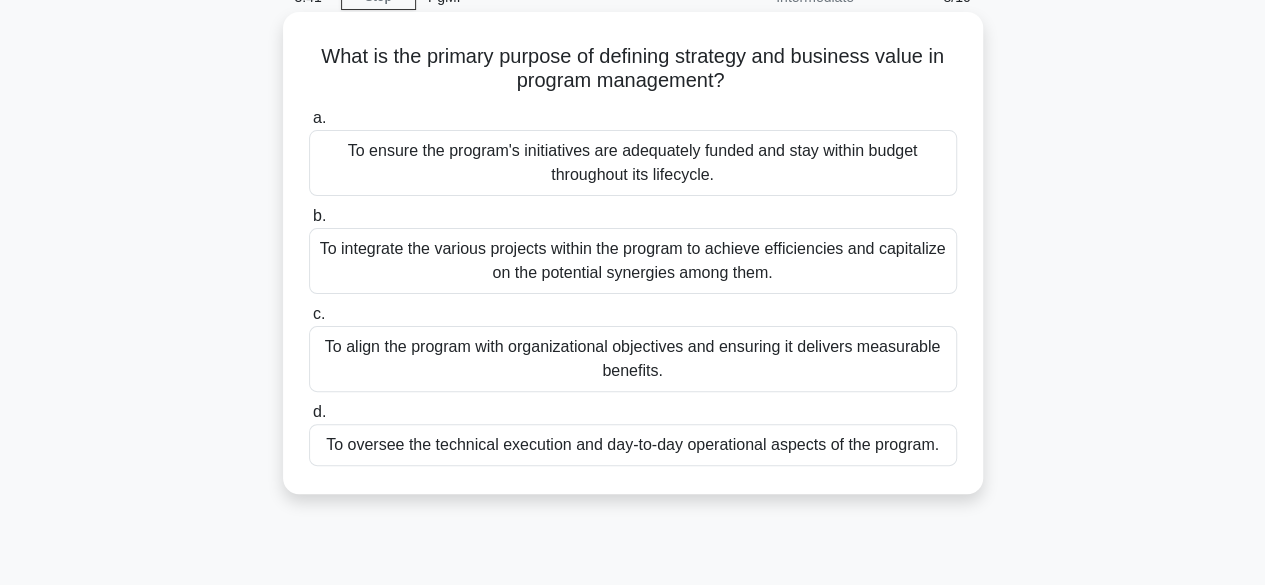 click on "To align the program with organizational objectives and ensuring it delivers measurable benefits." at bounding box center [633, 359] 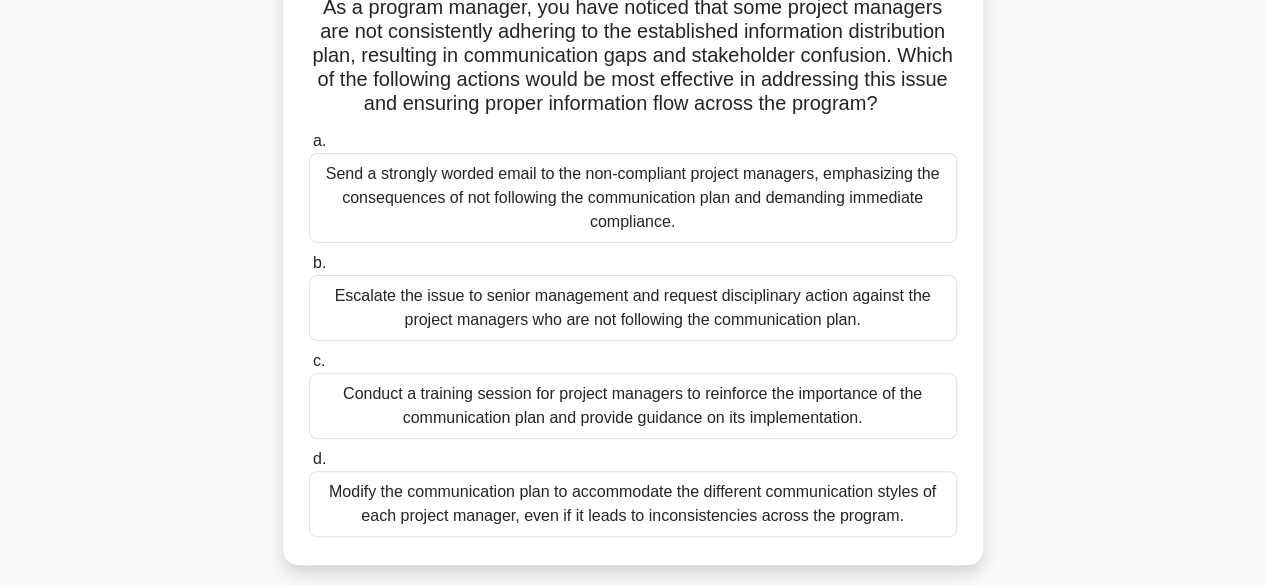 scroll, scrollTop: 200, scrollLeft: 0, axis: vertical 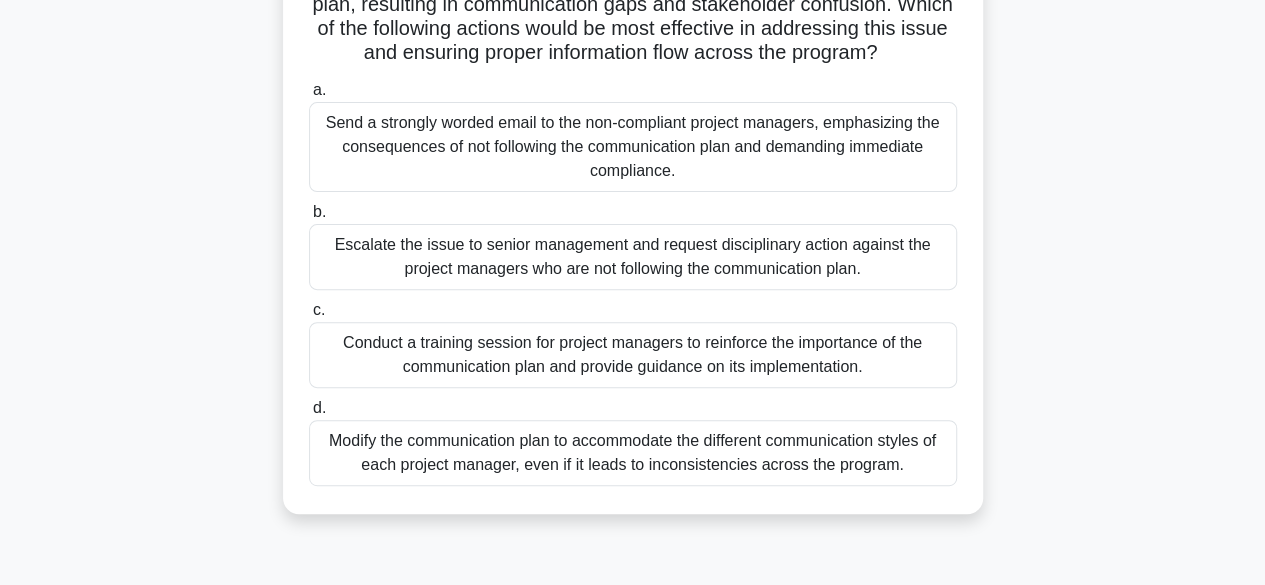 click on "Conduct a training session for project managers to reinforce the importance of the communication plan and provide guidance on its implementation." at bounding box center (633, 355) 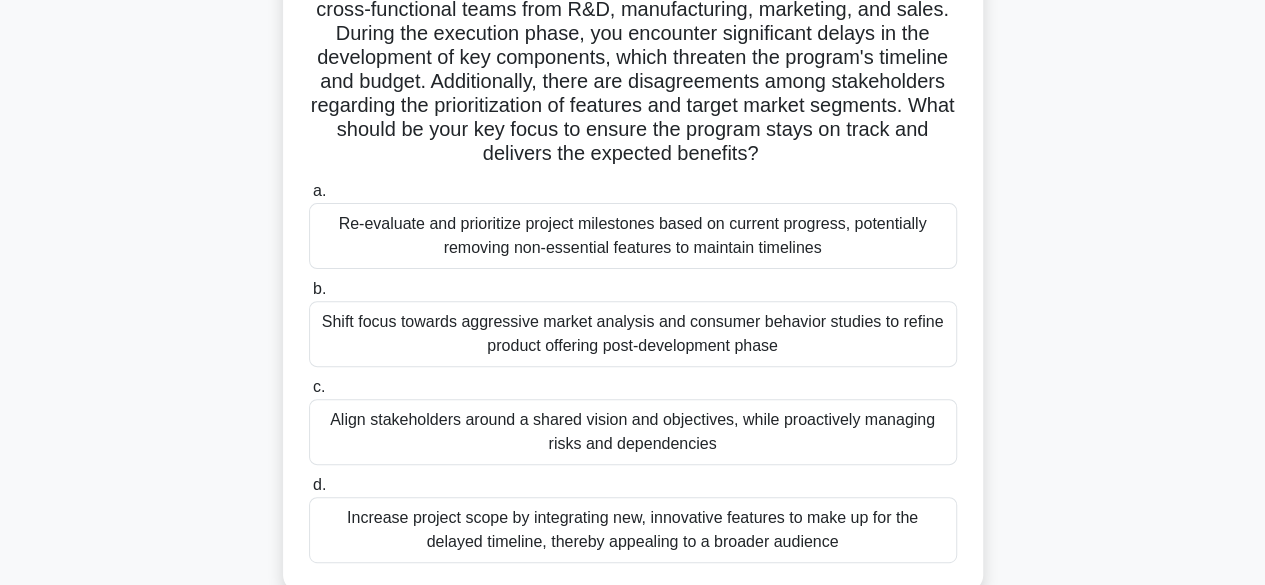 scroll, scrollTop: 300, scrollLeft: 0, axis: vertical 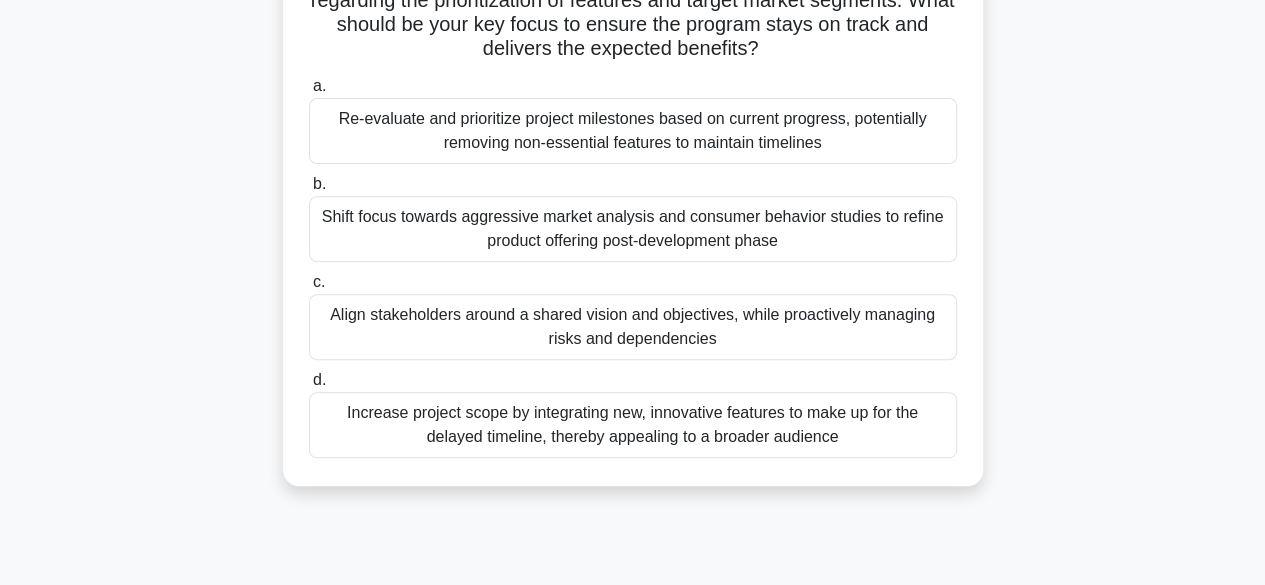 click on "Align stakeholders around a shared vision and objectives, while proactively managing risks and dependencies" at bounding box center [633, 327] 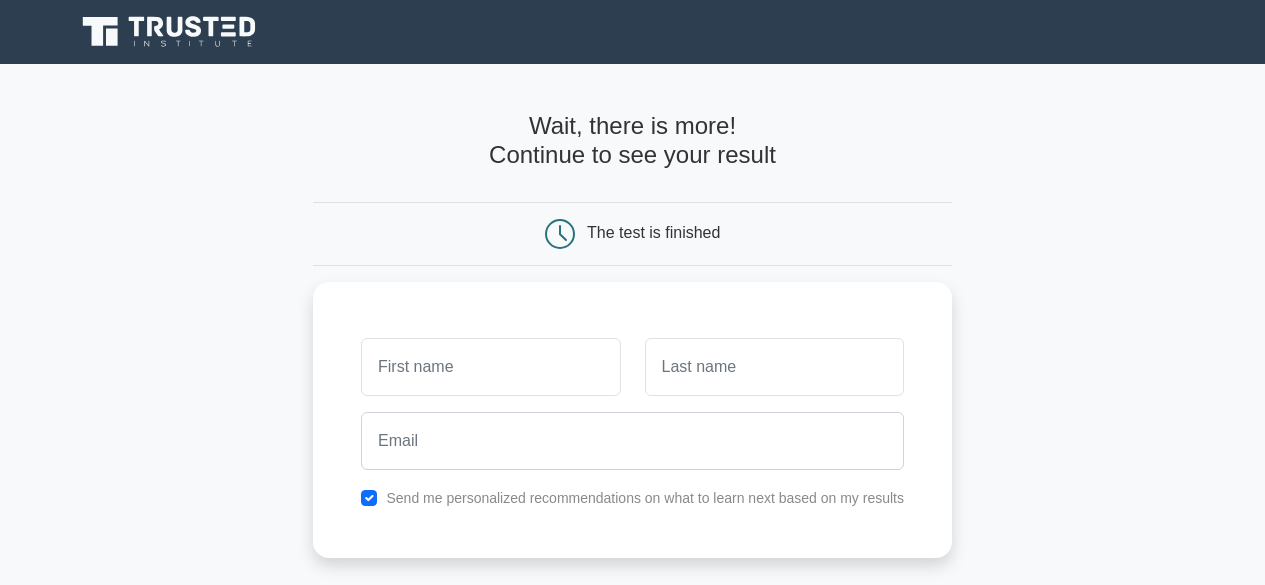 scroll, scrollTop: 0, scrollLeft: 0, axis: both 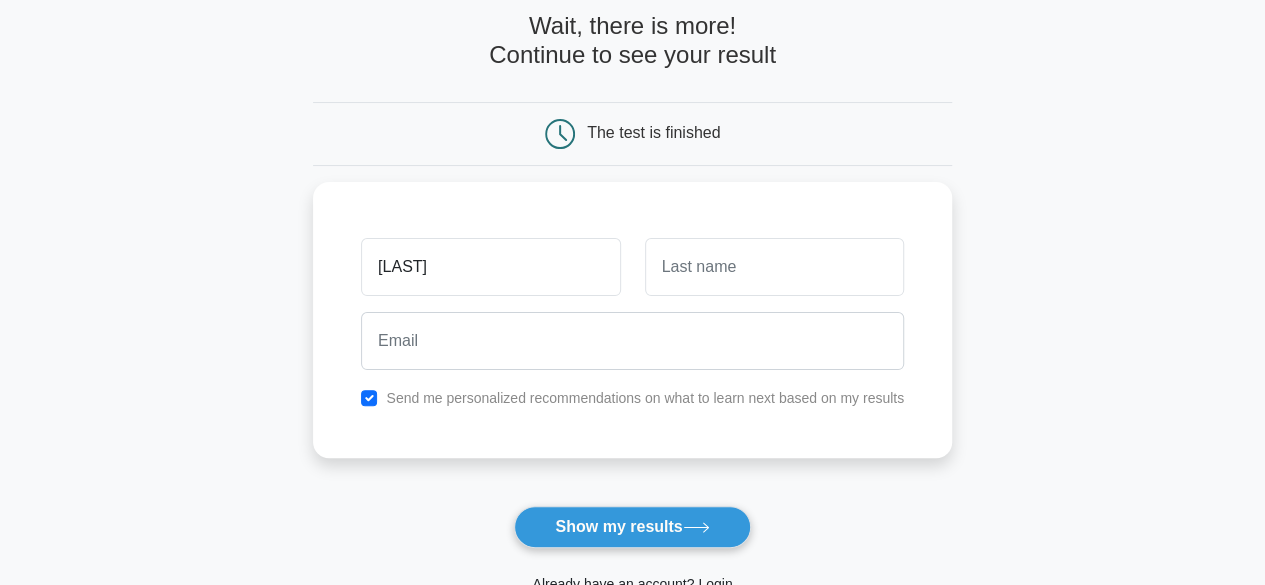 type on "kadam" 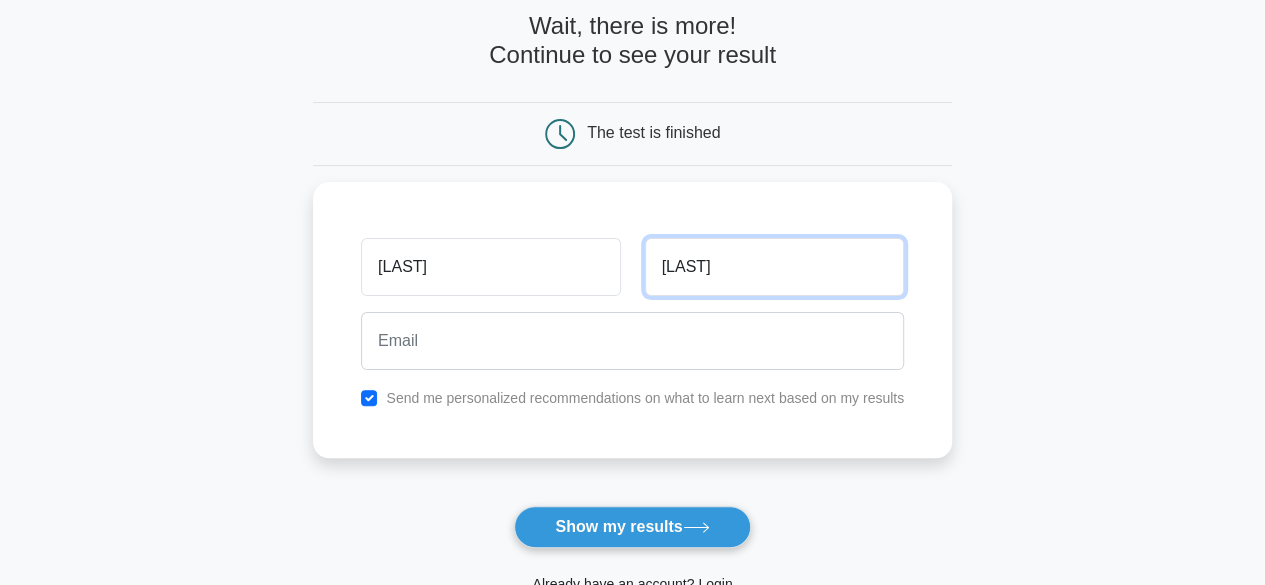 type on "kadam" 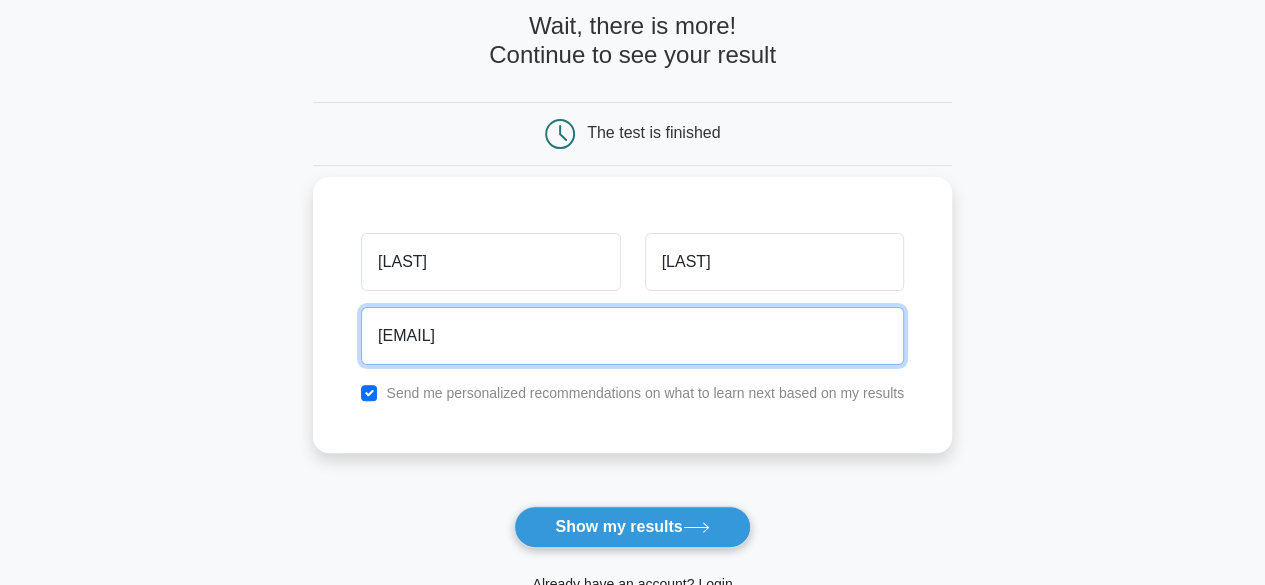type on "saurabh.kadam@irisbusiness.com" 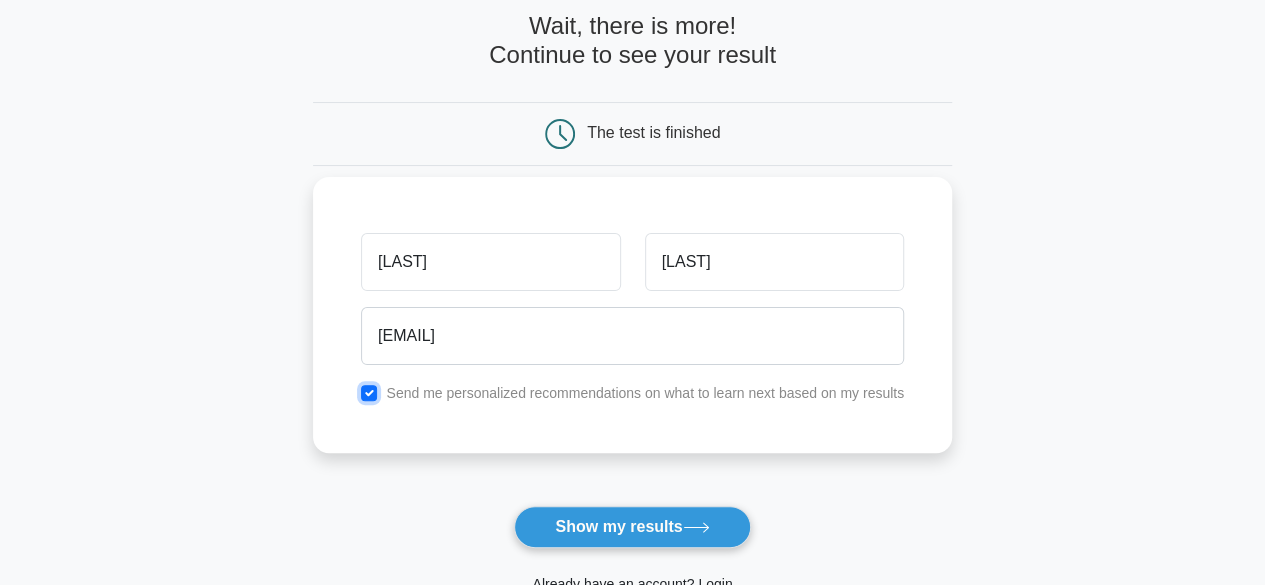 click at bounding box center [369, 393] 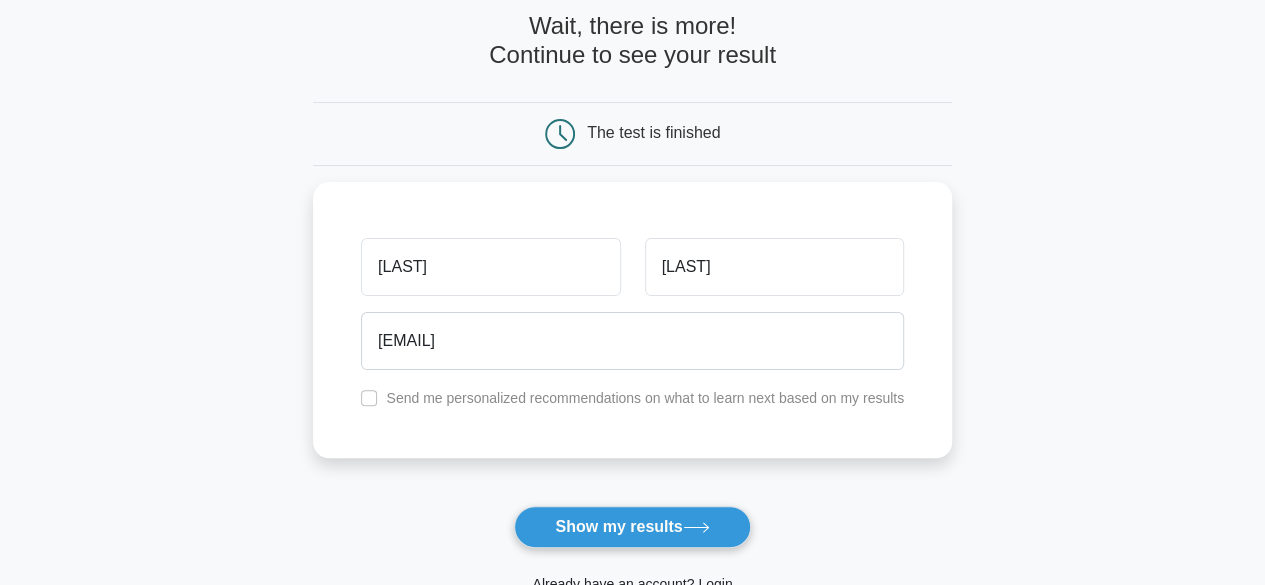 click on "Wait, there is more! Continue to see your result
The test is finished
kadam kadam" at bounding box center [632, 324] 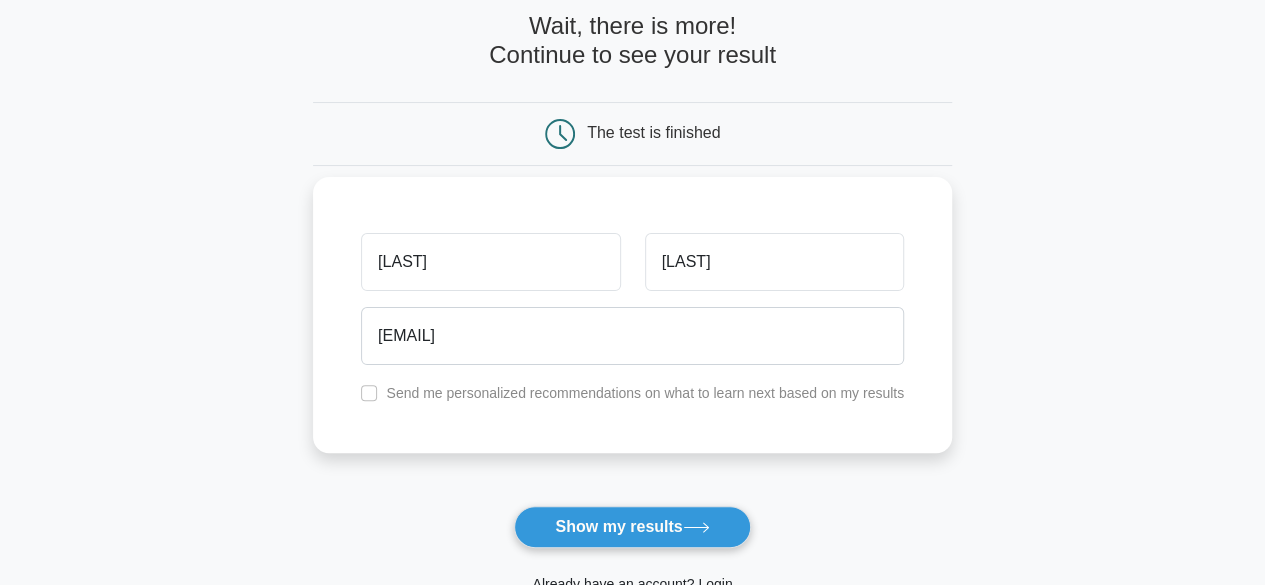 scroll, scrollTop: 200, scrollLeft: 0, axis: vertical 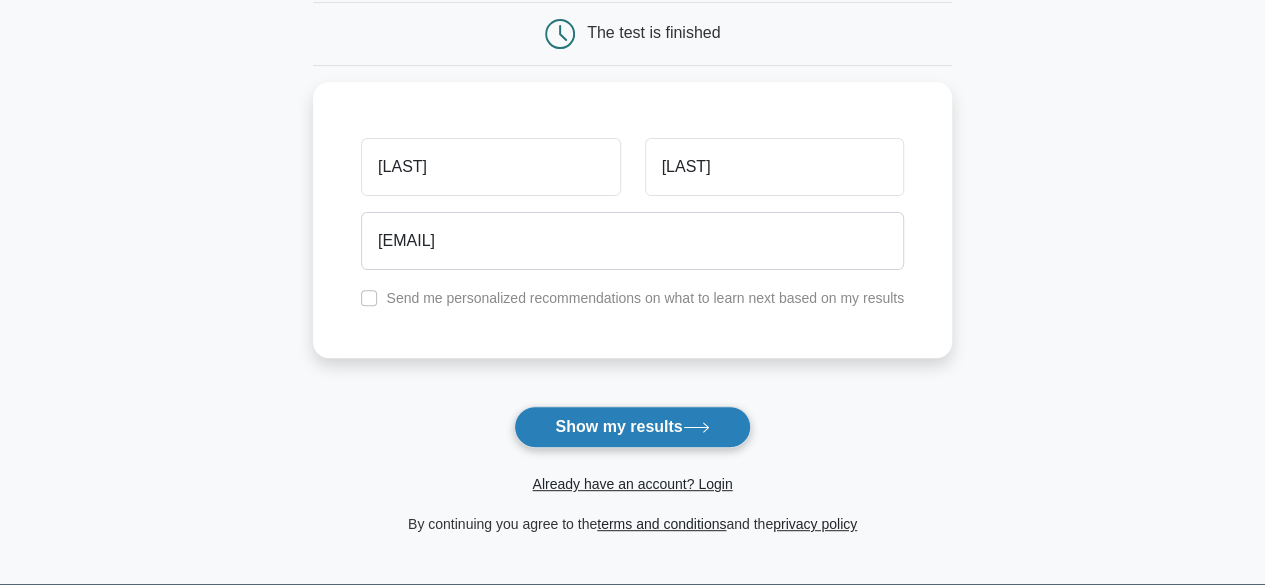 click on "Show my results" at bounding box center (632, 427) 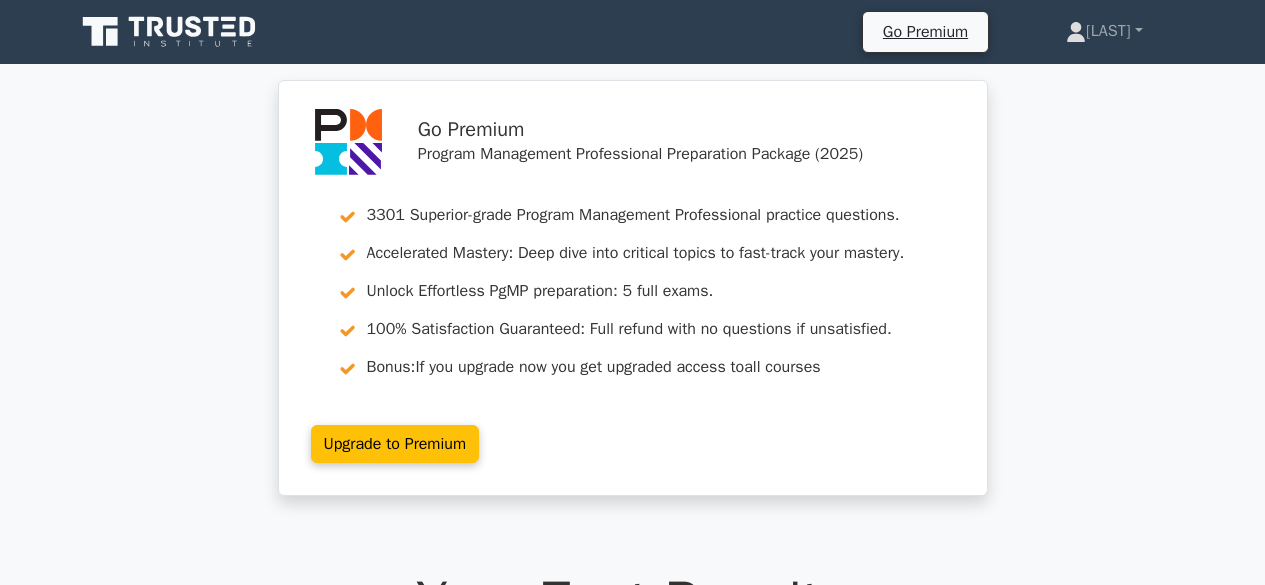 scroll, scrollTop: 0, scrollLeft: 0, axis: both 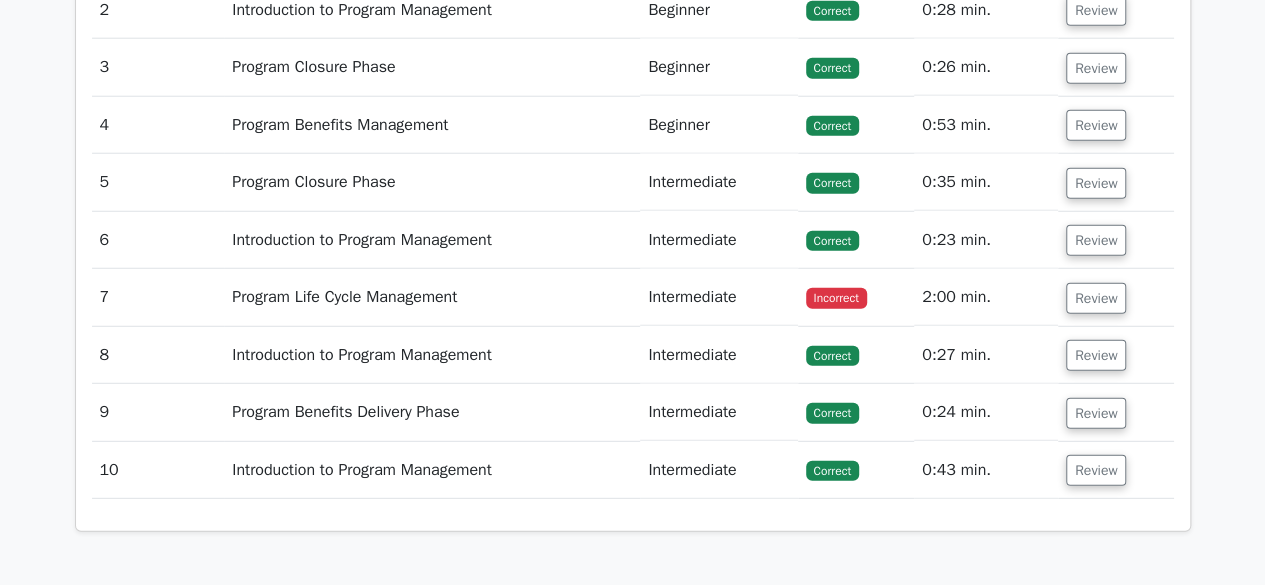 click on "Program Life Cycle Management" at bounding box center (432, 297) 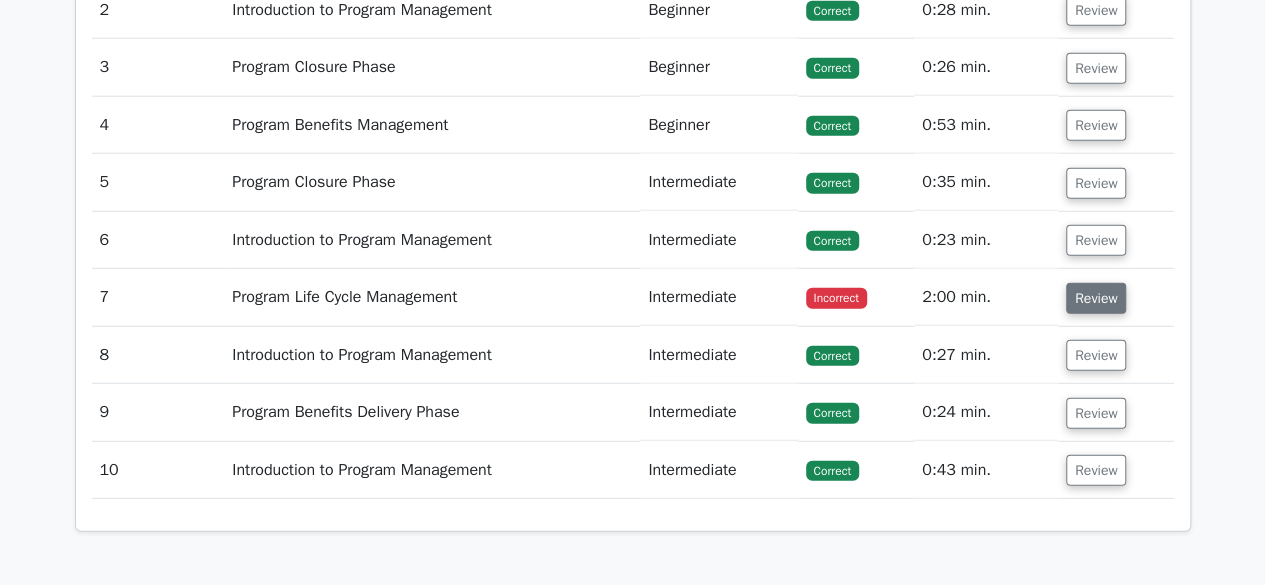 click on "Review" at bounding box center (1096, 298) 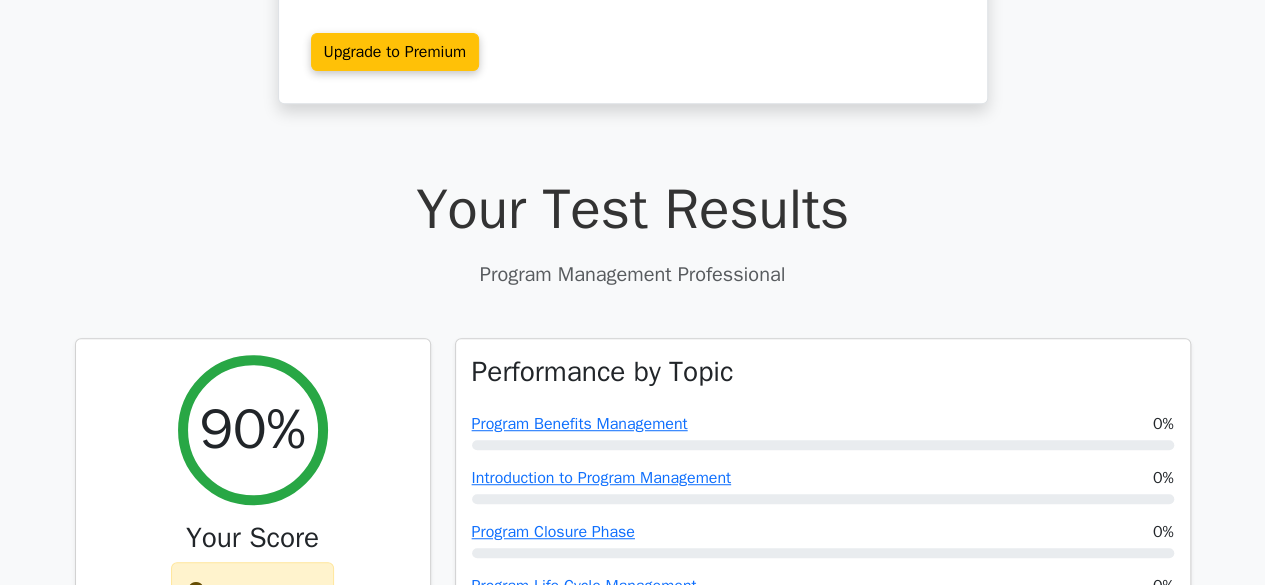 scroll, scrollTop: 0, scrollLeft: 0, axis: both 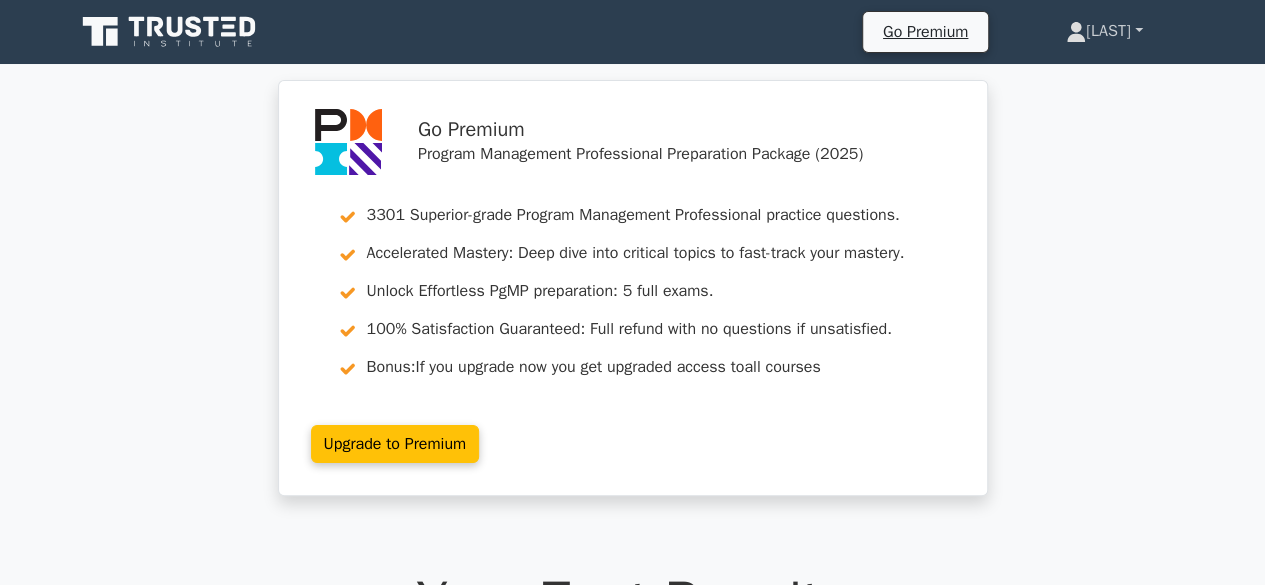 click on "[LAST]" at bounding box center [1104, 31] 